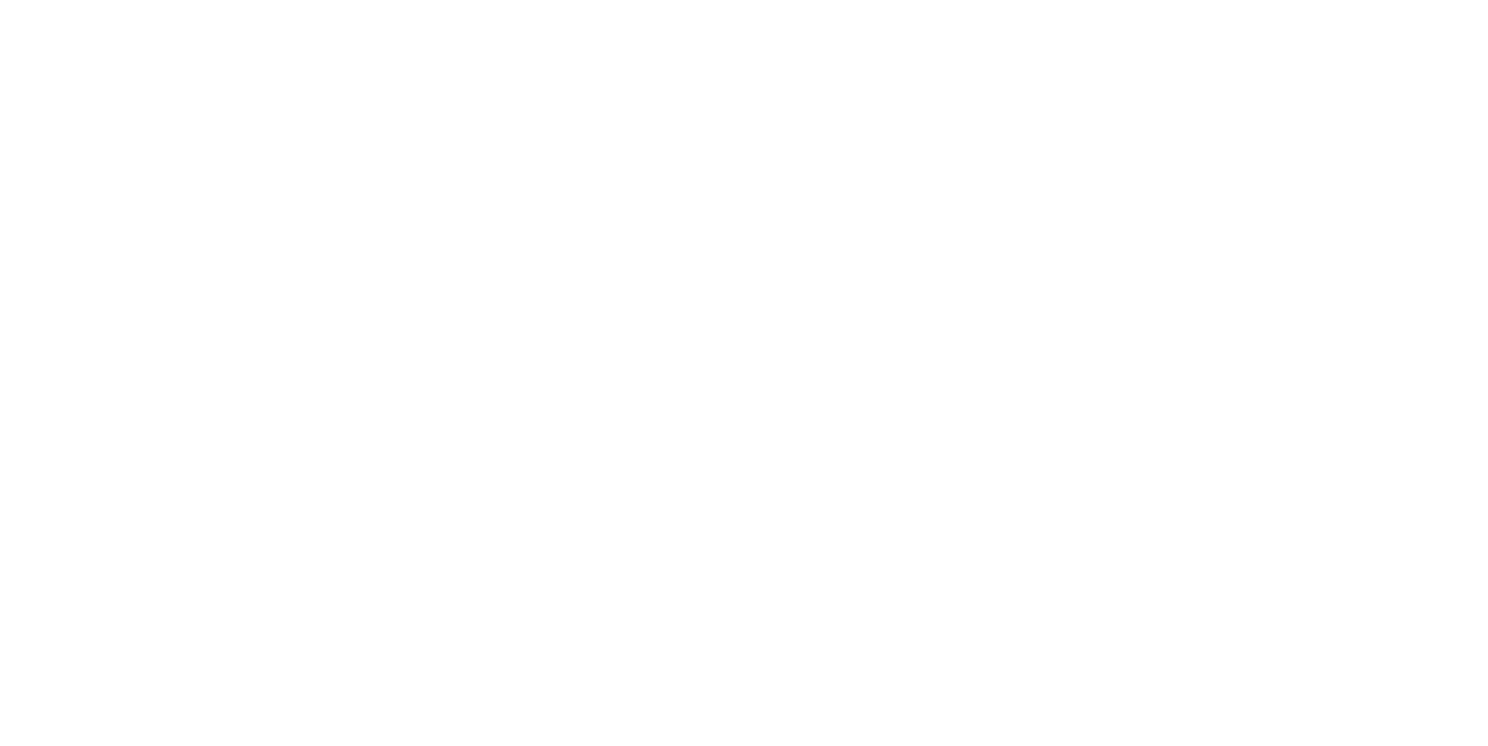 scroll, scrollTop: 0, scrollLeft: 0, axis: both 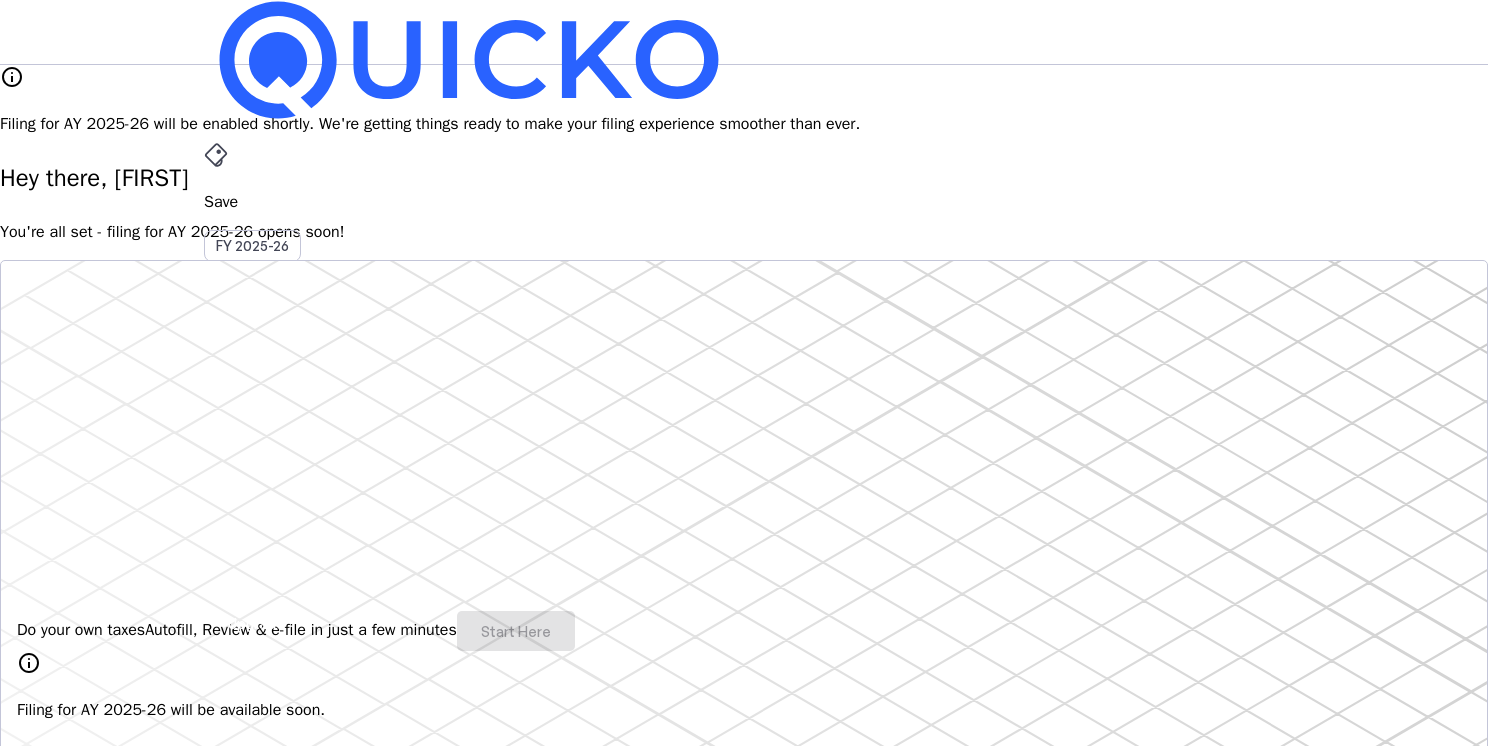 click on "JM" at bounding box center [220, 587] 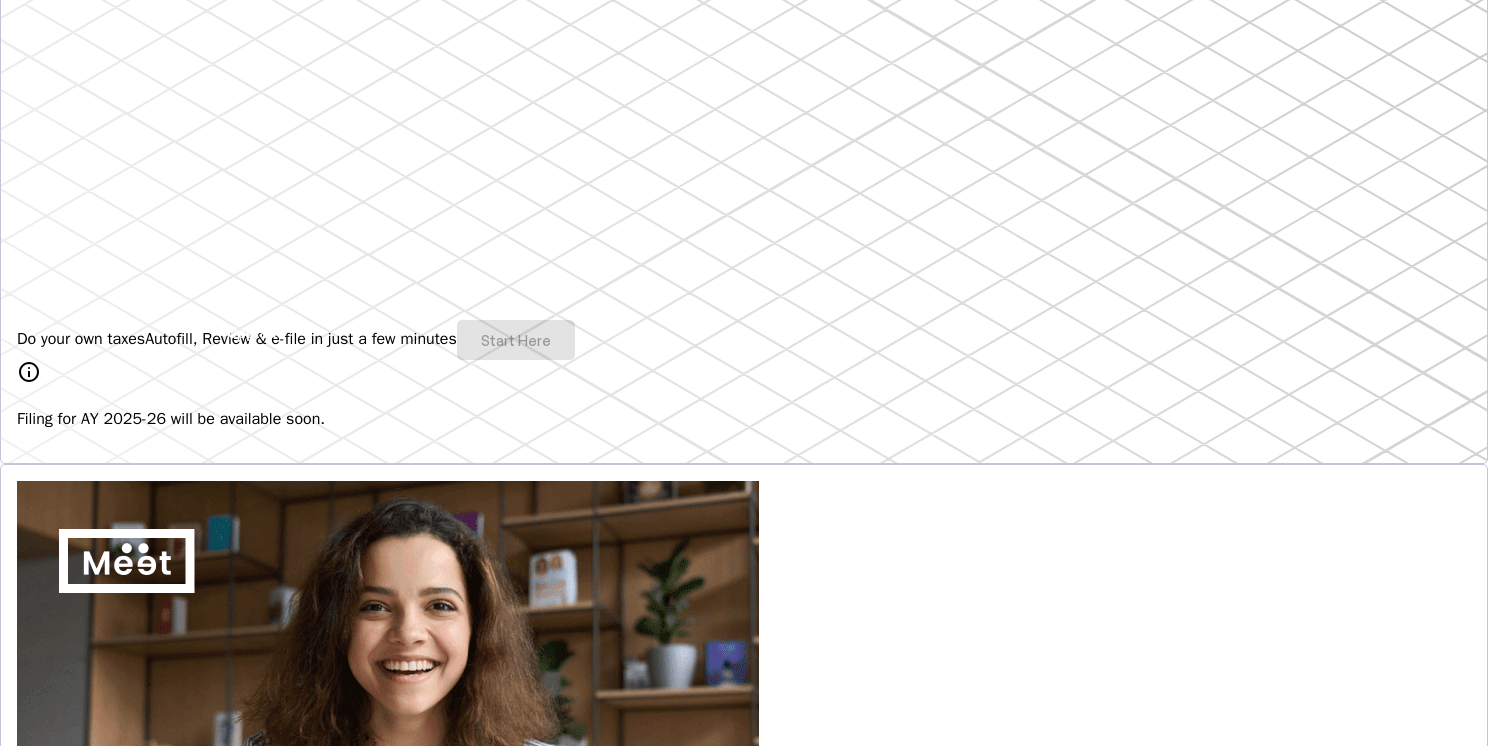 scroll, scrollTop: 300, scrollLeft: 0, axis: vertical 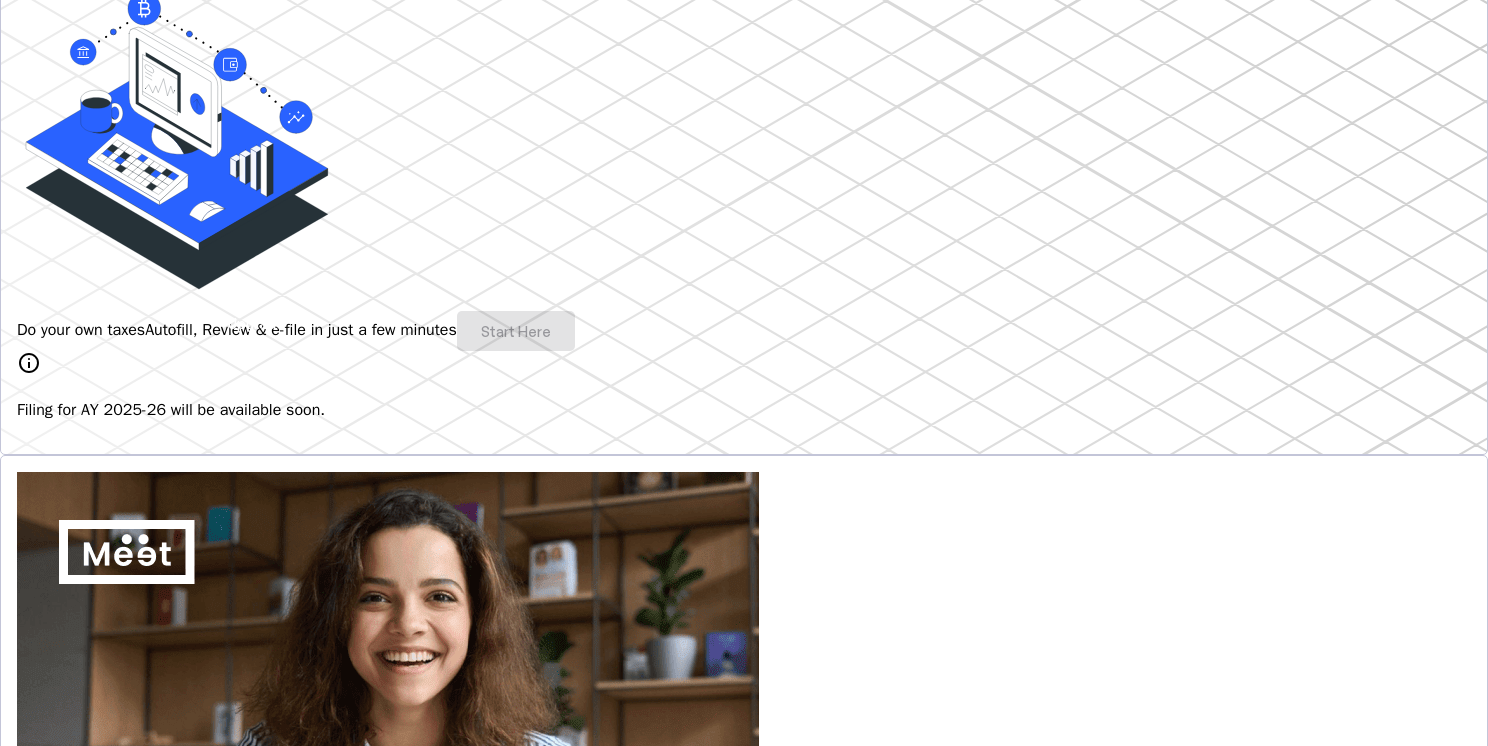 click on "info" at bounding box center (29, 363) 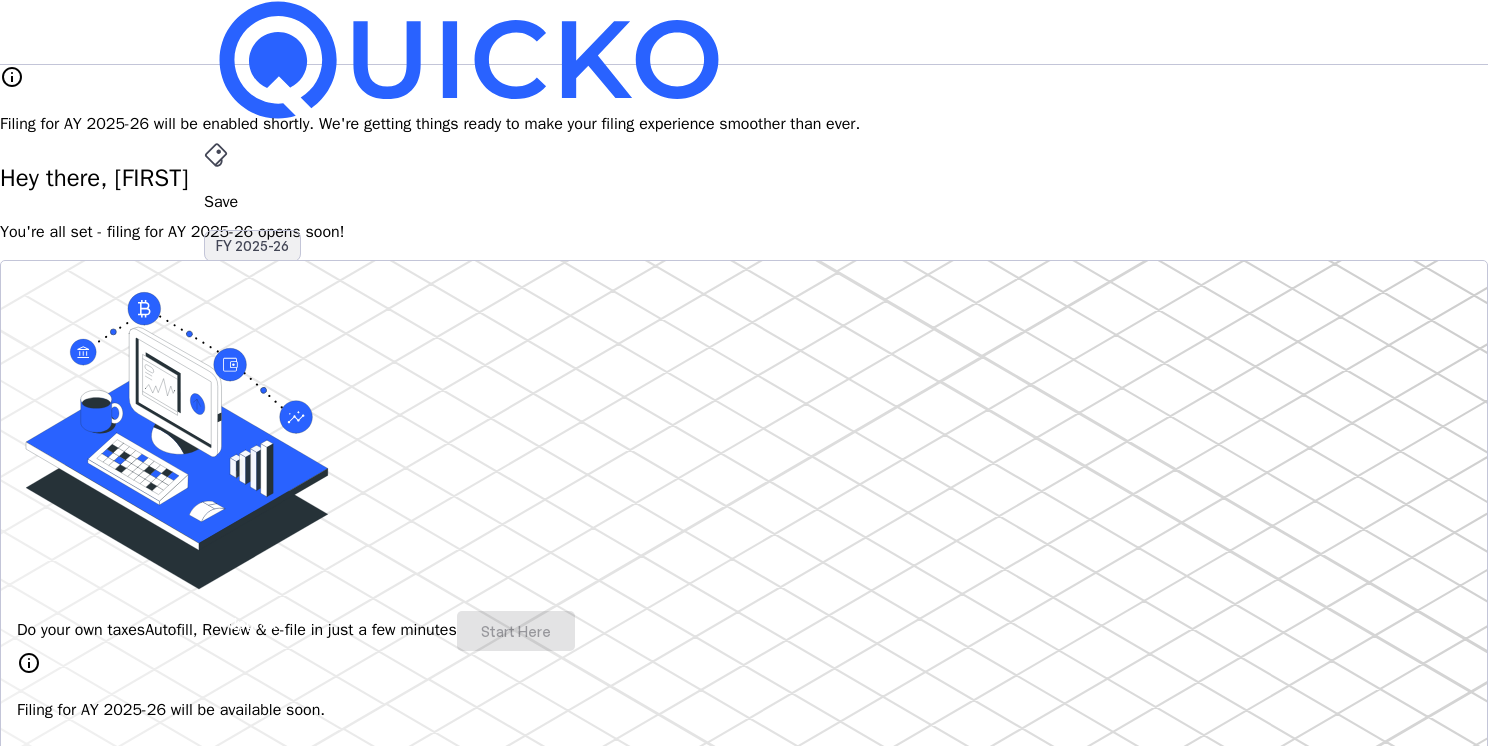click on "FY 2025-26" at bounding box center [252, 246] 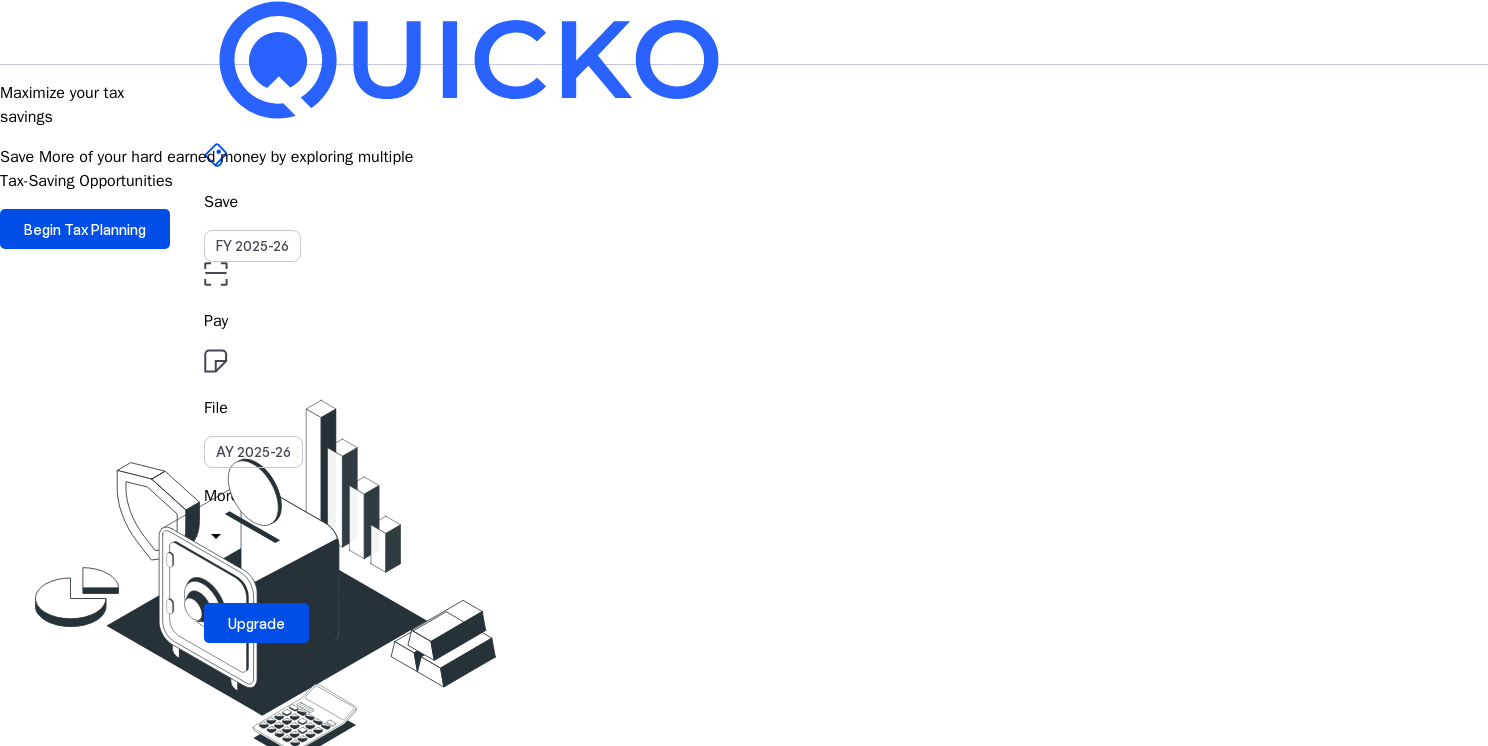 click on "Pay" at bounding box center (744, 321) 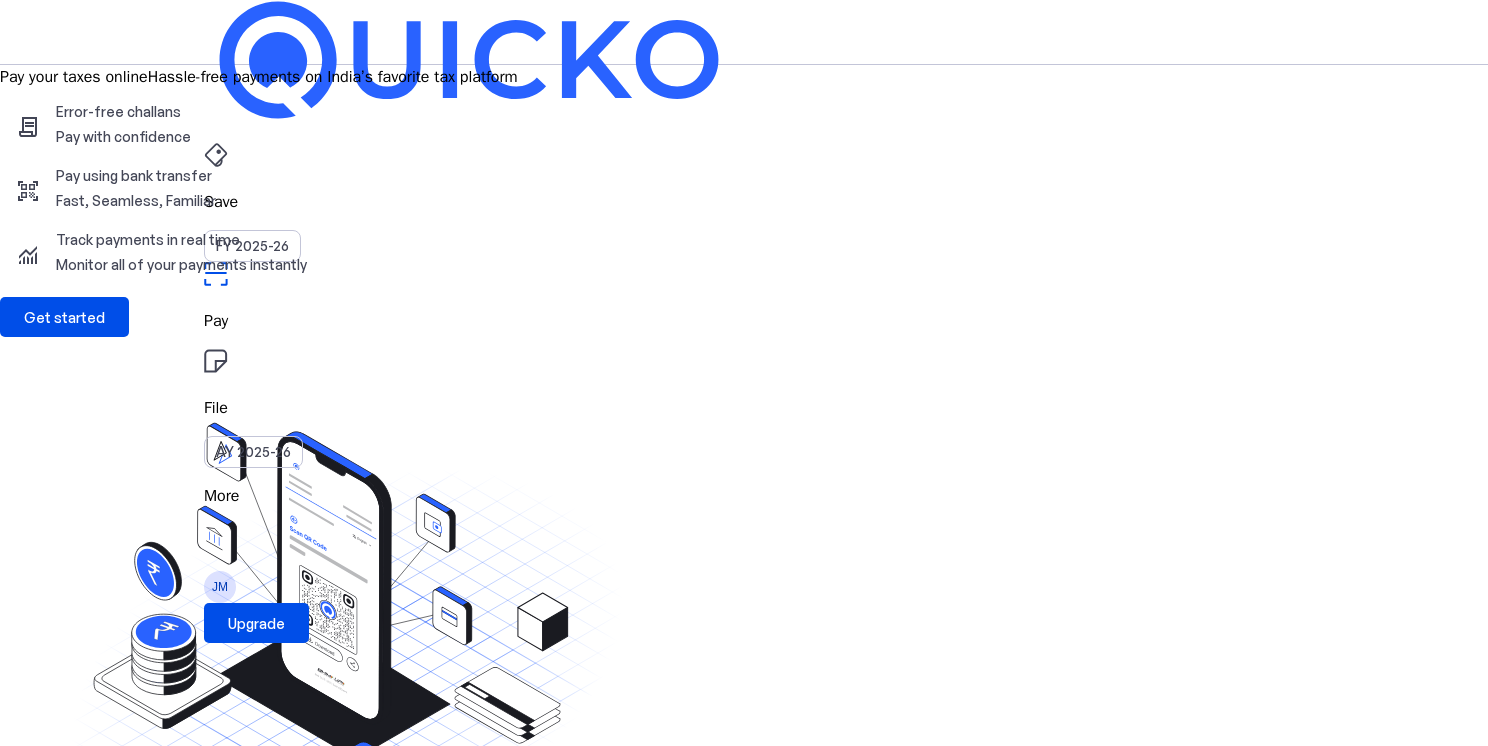 click on "File" at bounding box center [744, 202] 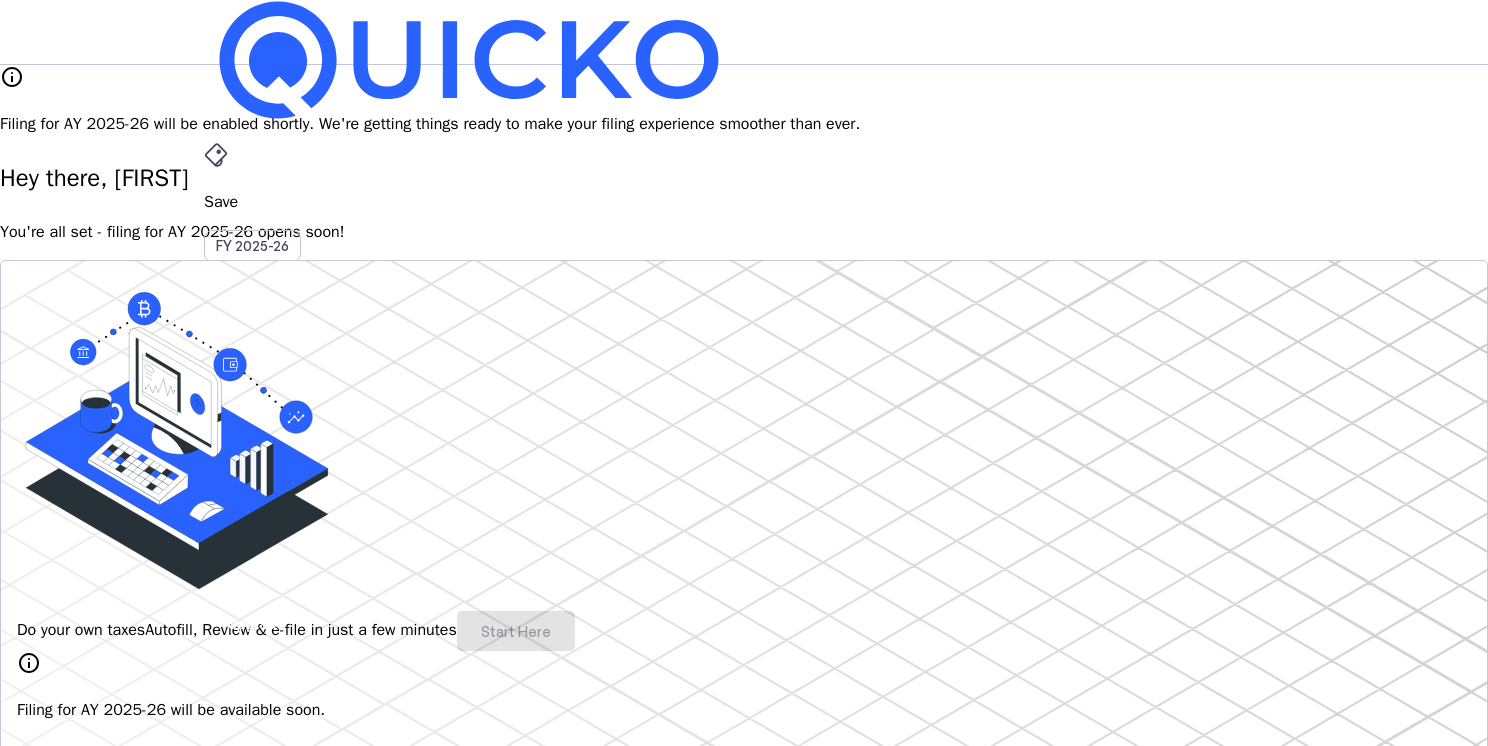 click on "More" at bounding box center [744, 496] 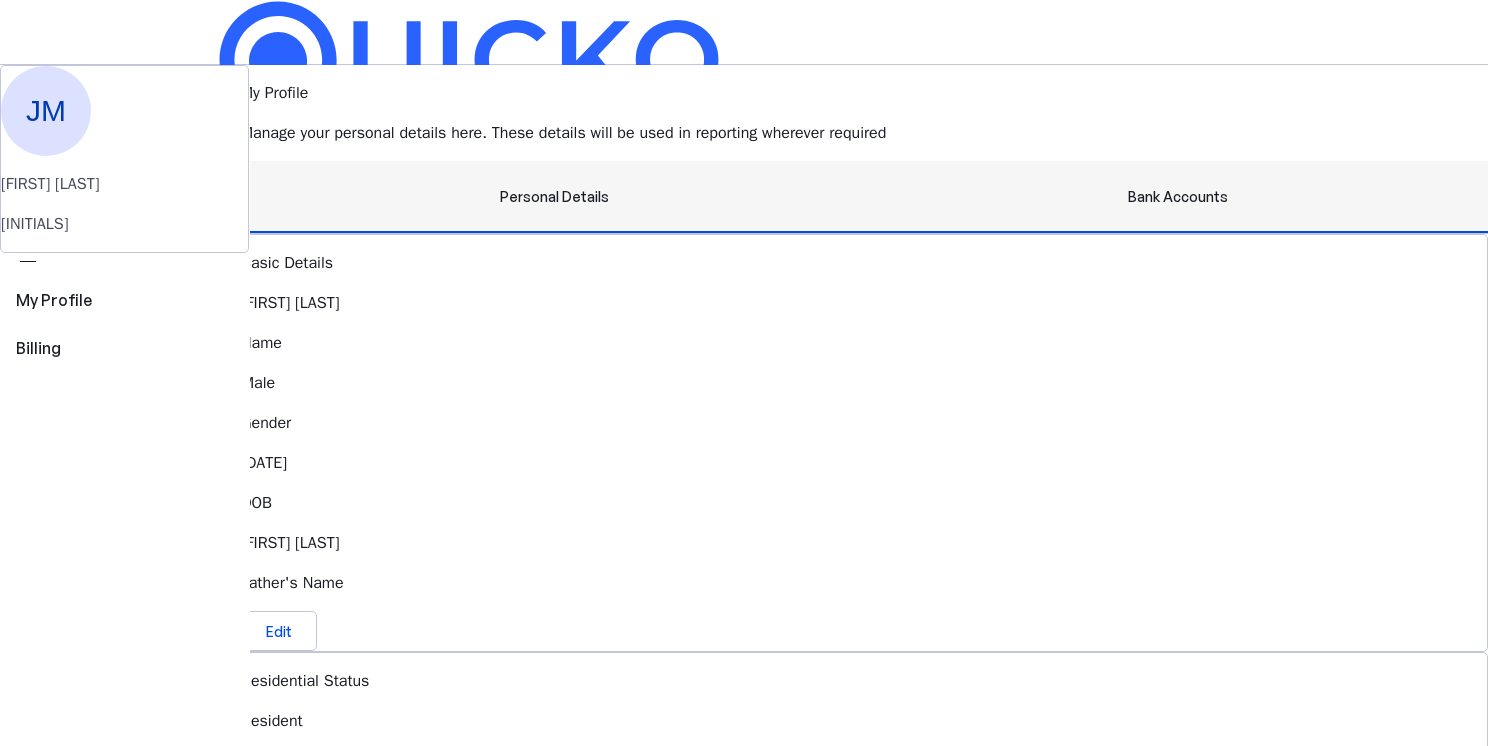 click on "Bank Accounts" at bounding box center (1178, 197) 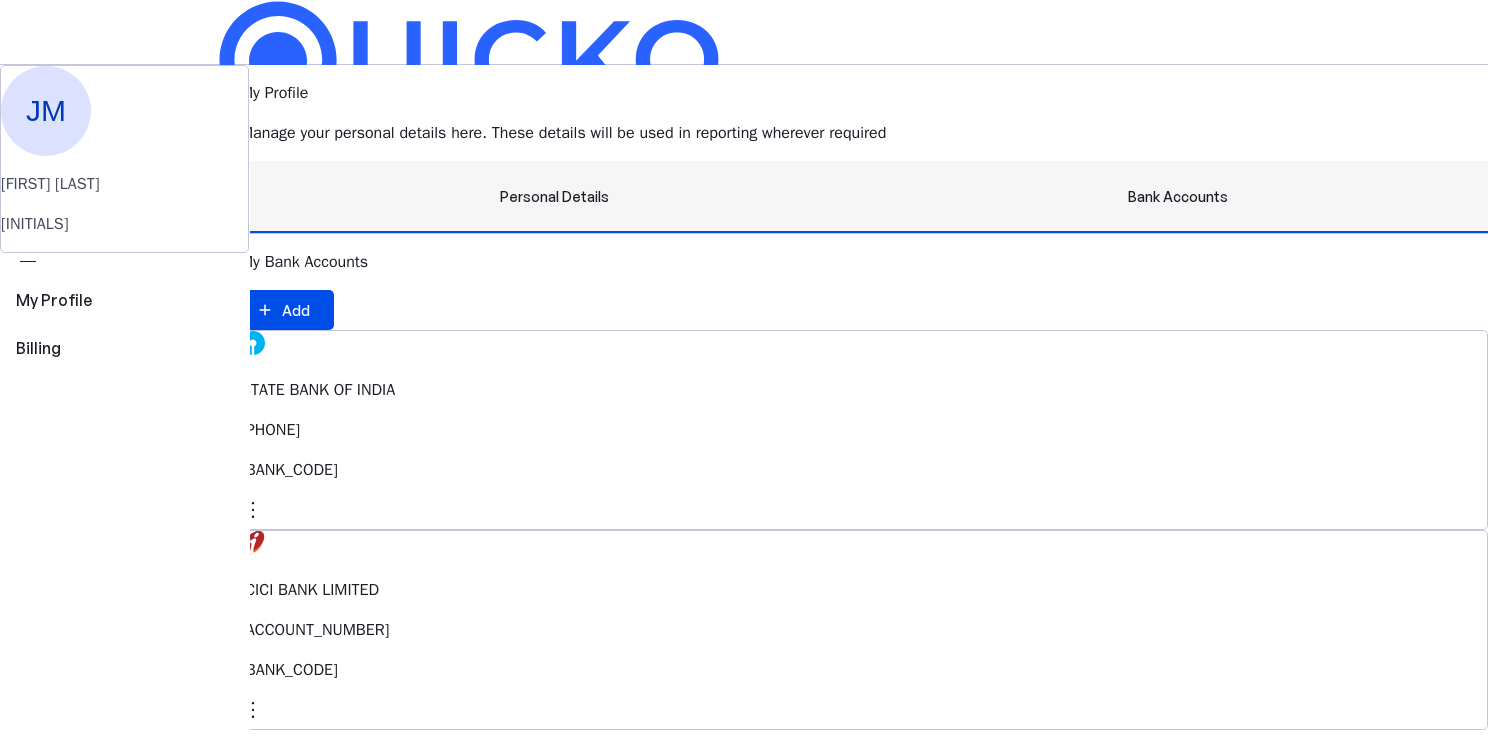 click on "Personal Details" at bounding box center (554, 197) 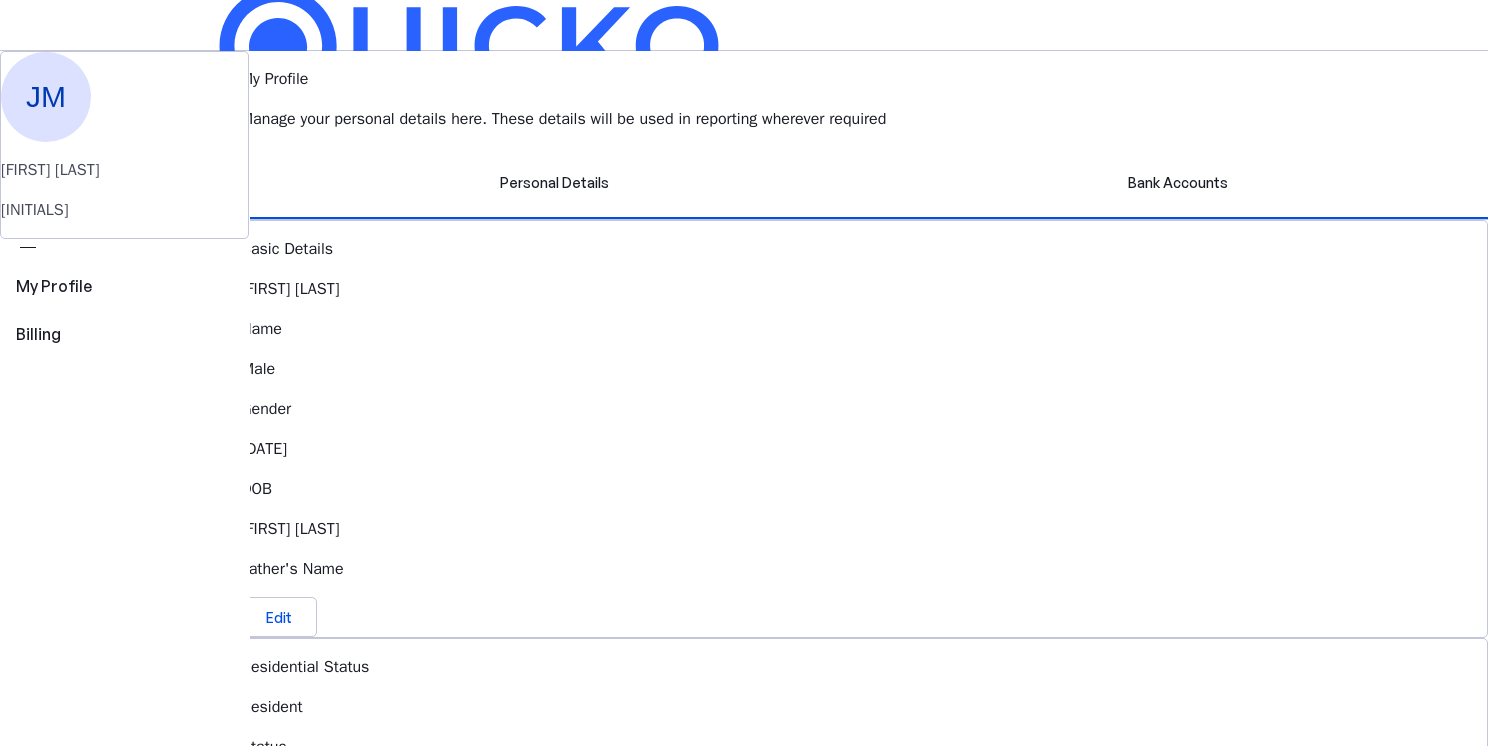 scroll, scrollTop: 0, scrollLeft: 0, axis: both 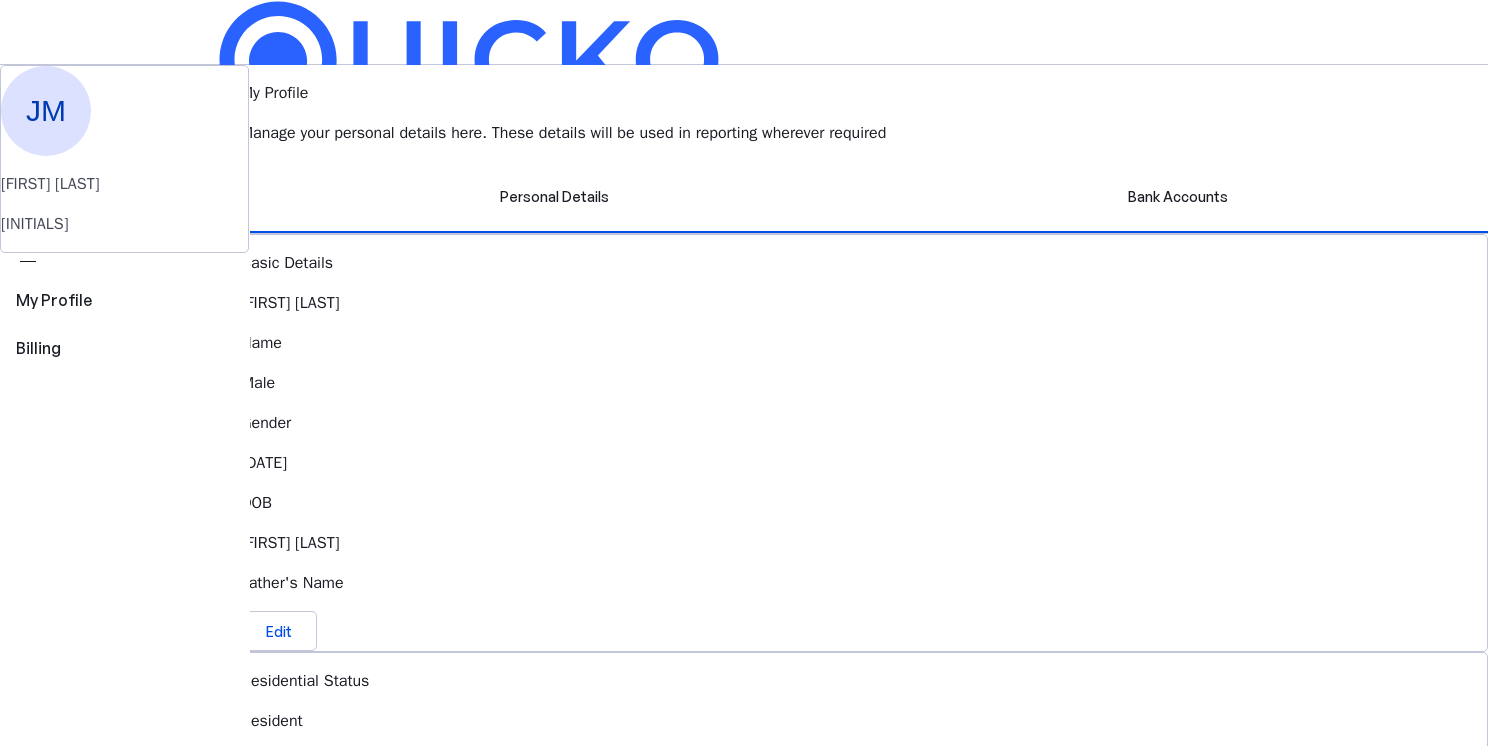 click on "arrow_drop_down" at bounding box center [216, 536] 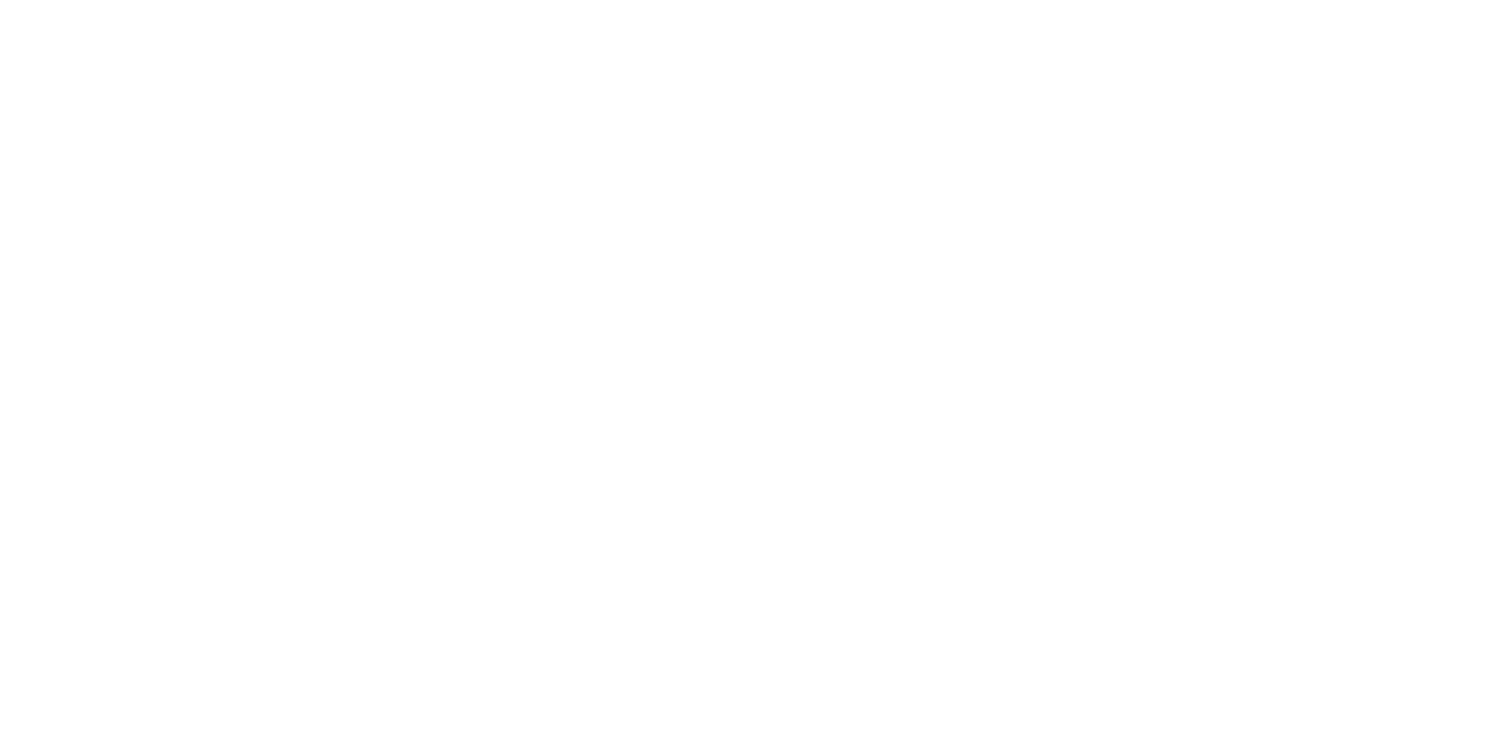 scroll, scrollTop: 0, scrollLeft: 0, axis: both 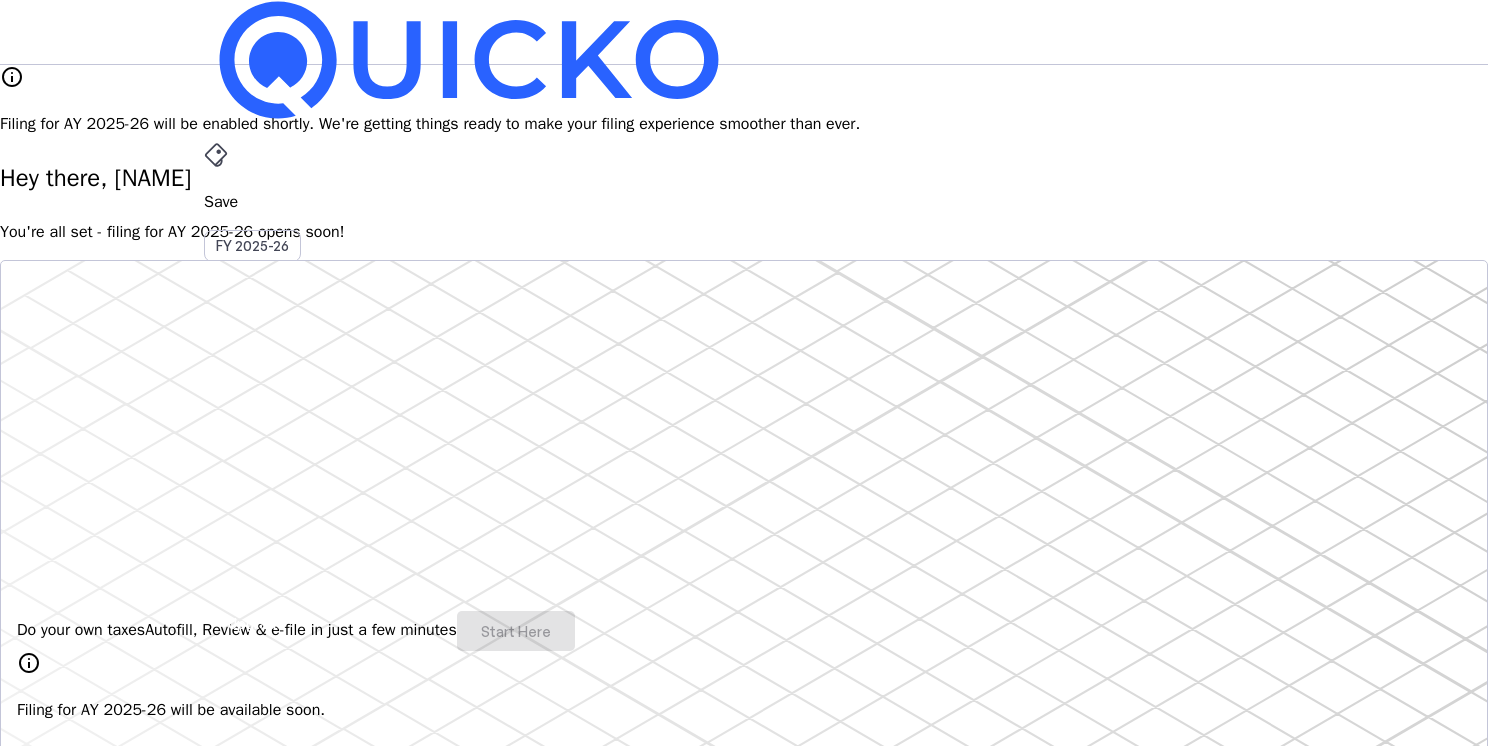 click on "arrow_drop_down" at bounding box center [216, 536] 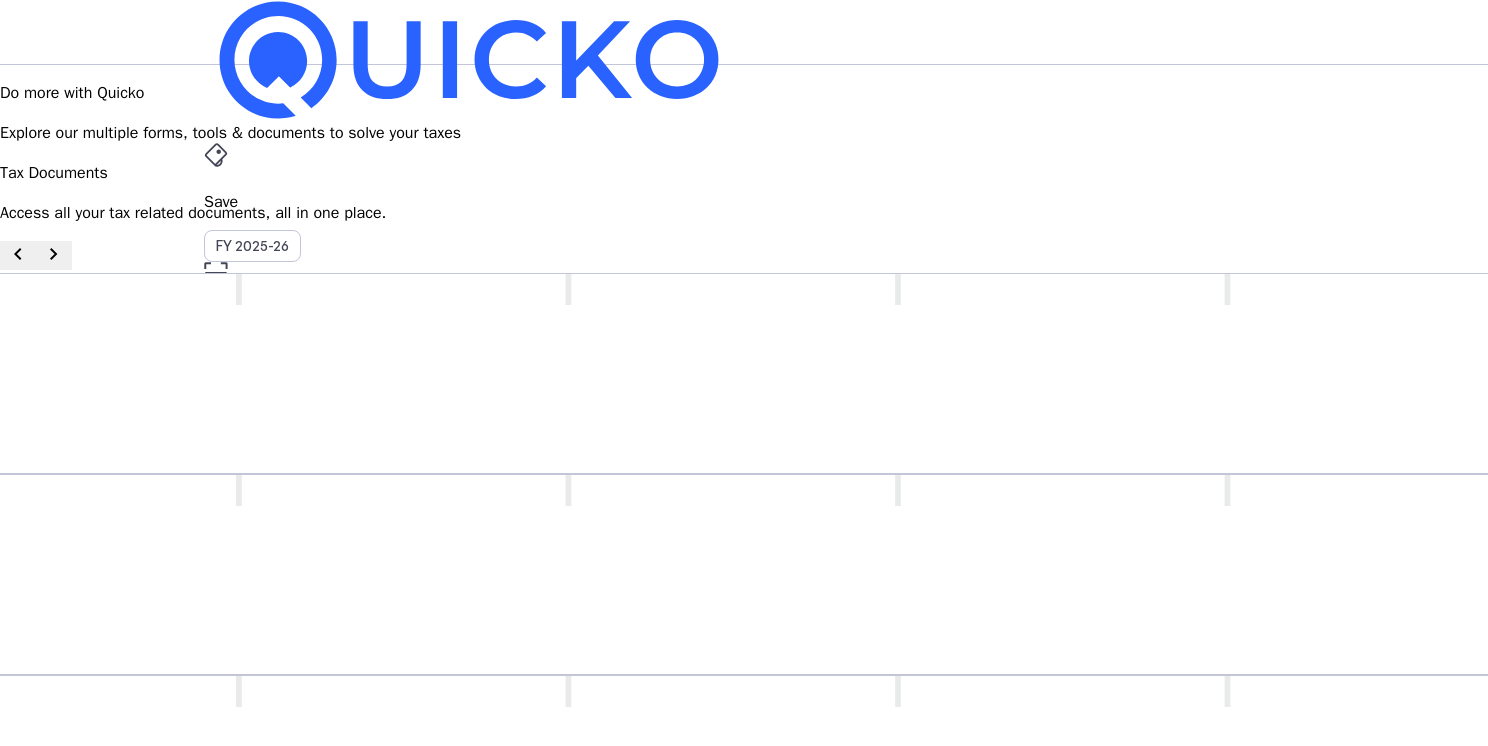 click on "arrow_drop_down" at bounding box center (216, 536) 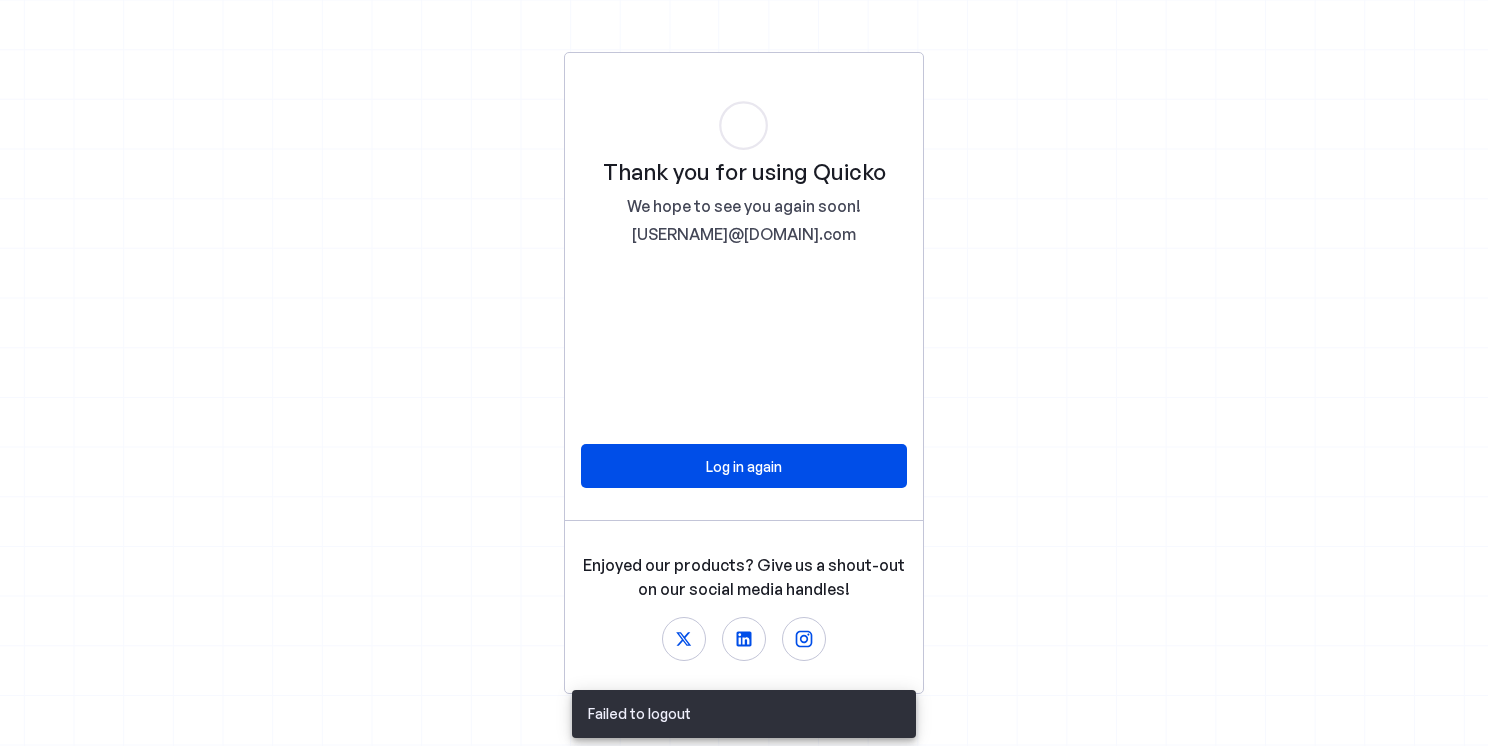 scroll, scrollTop: 0, scrollLeft: 0, axis: both 